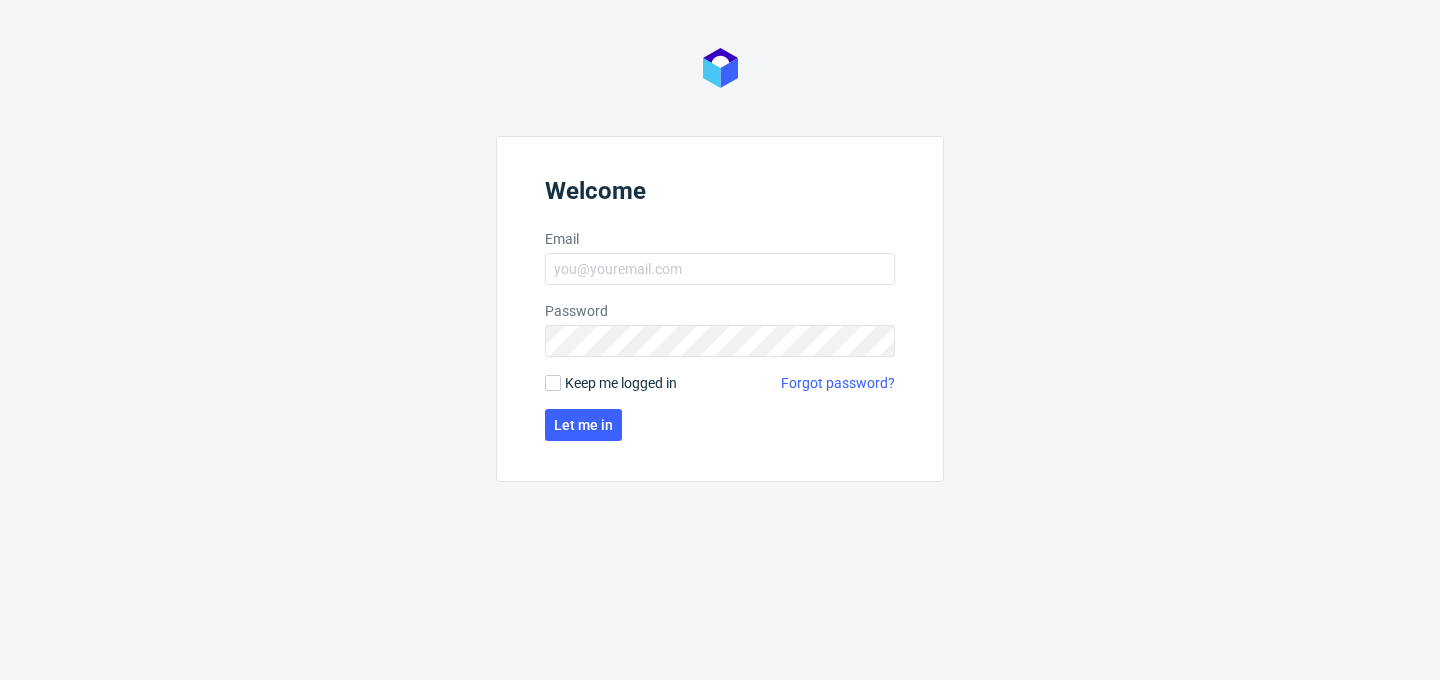 scroll, scrollTop: 0, scrollLeft: 0, axis: both 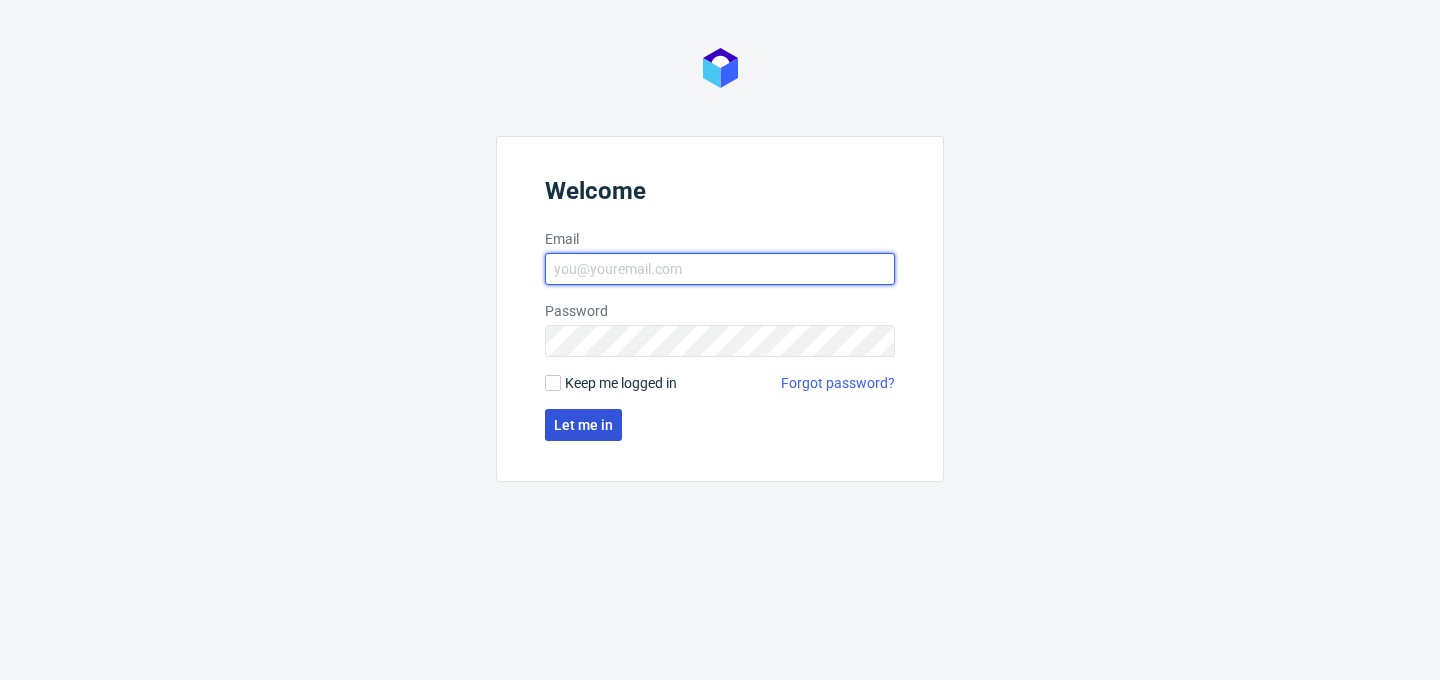 type on "[EMAIL]" 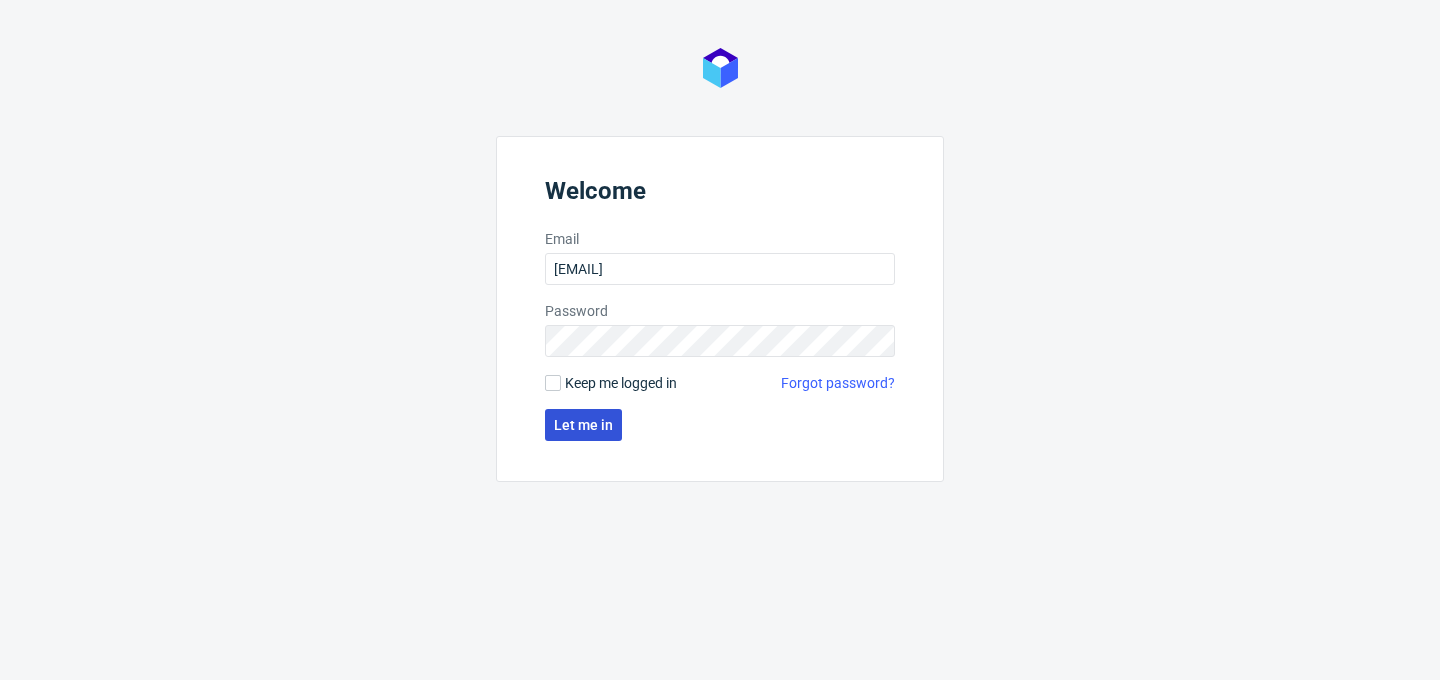 click on "Let me in" at bounding box center (583, 425) 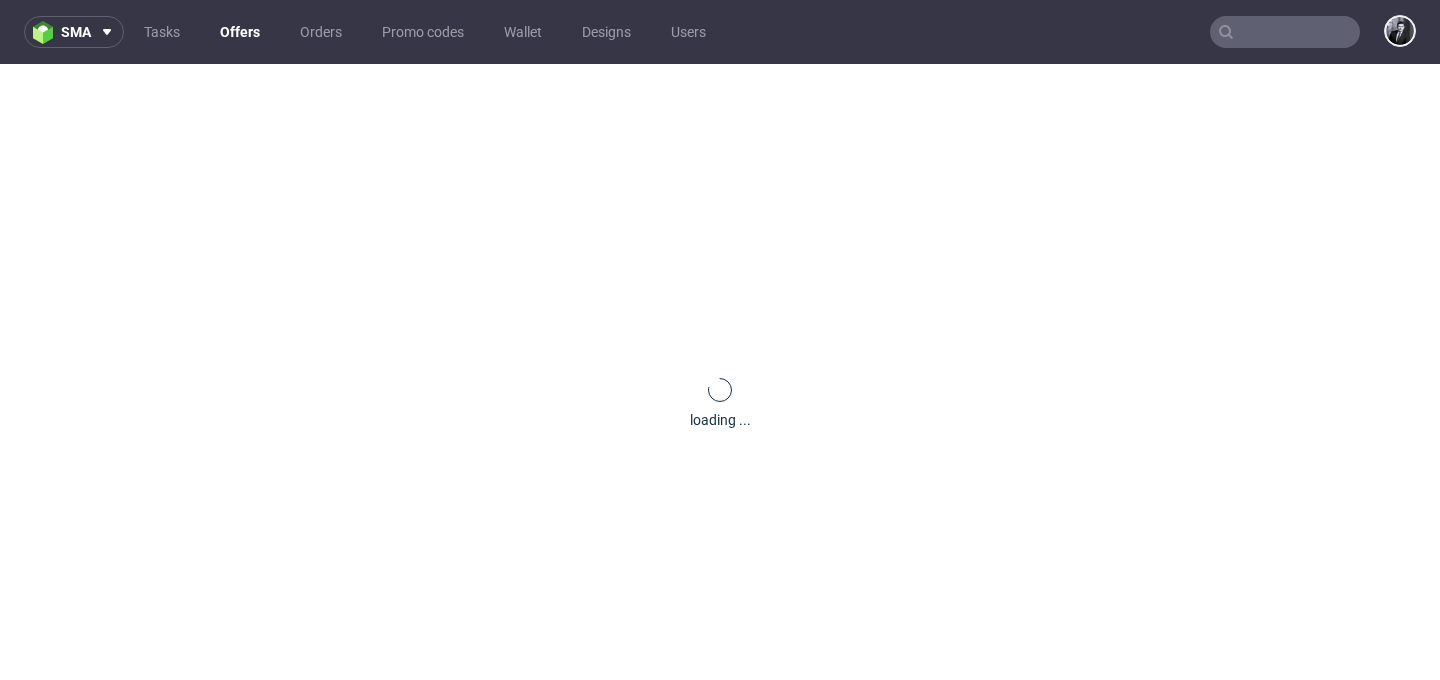 scroll, scrollTop: 0, scrollLeft: 0, axis: both 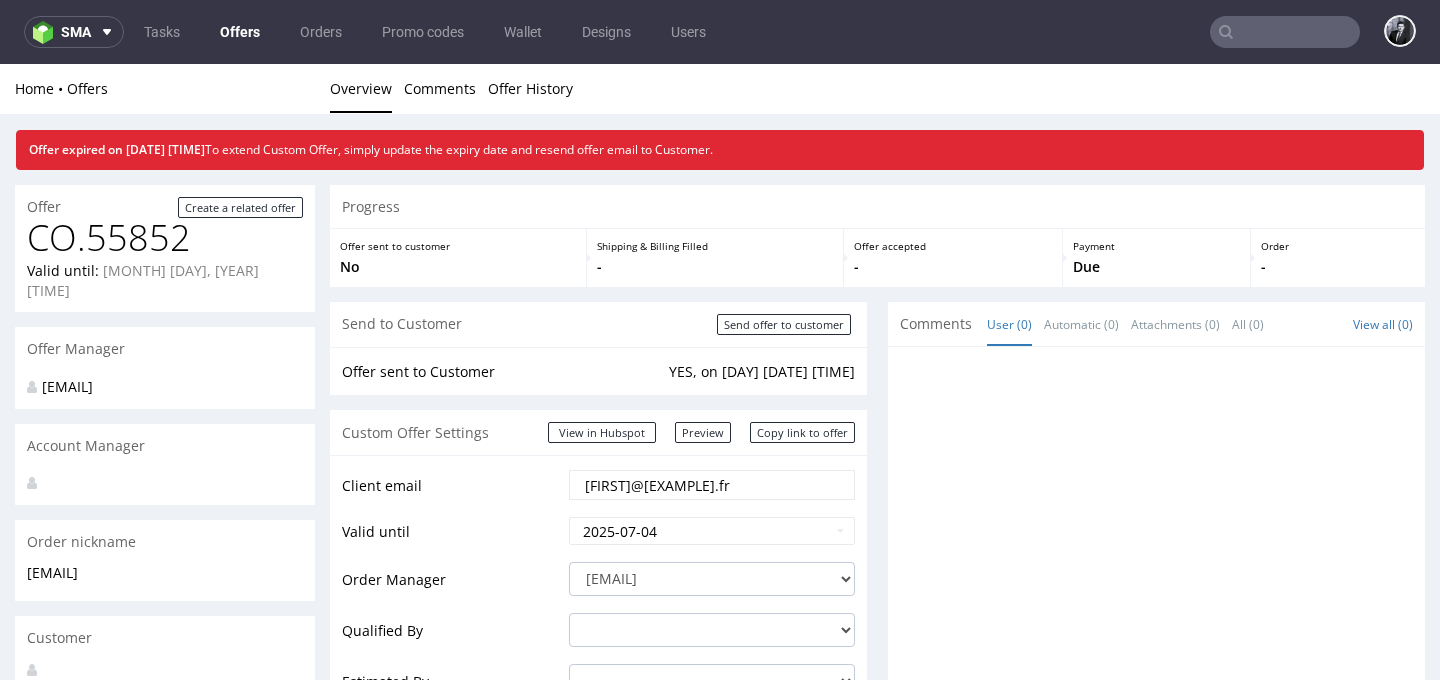 click on "Offers" at bounding box center [240, 32] 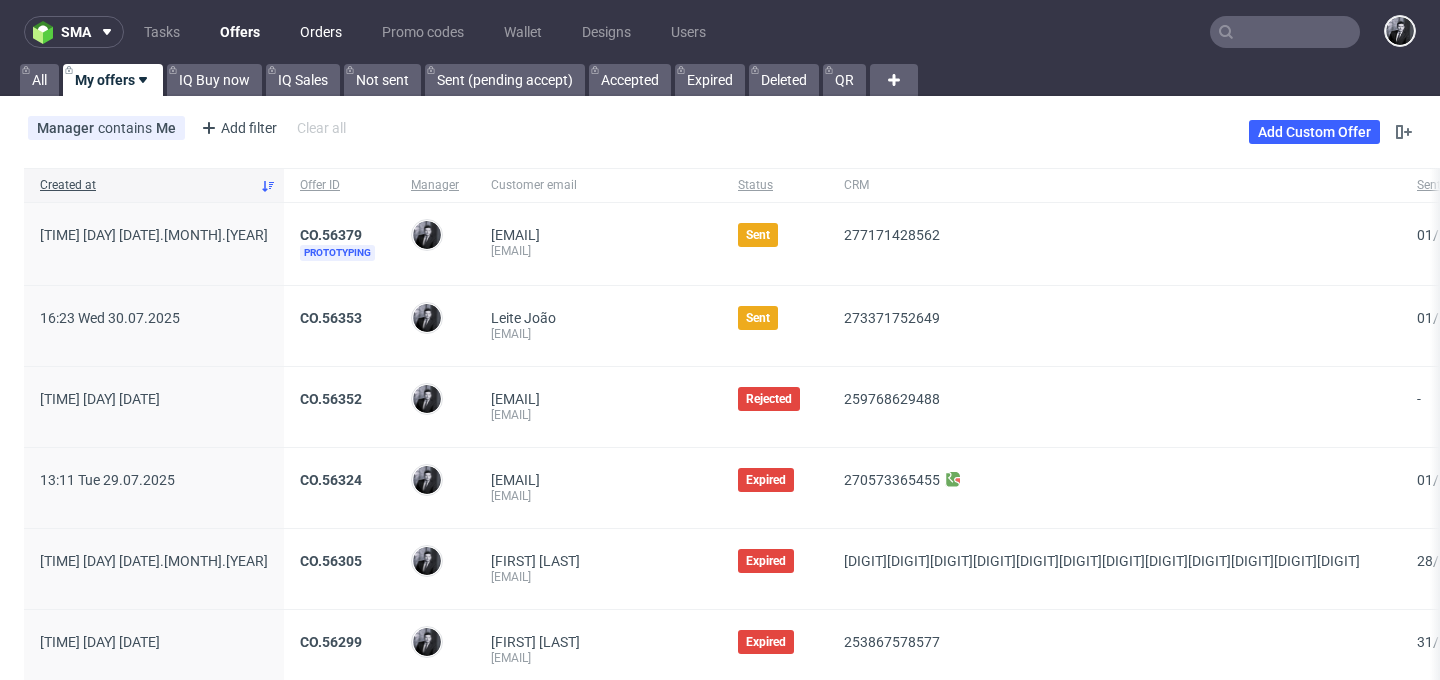 click on "Orders" at bounding box center [321, 32] 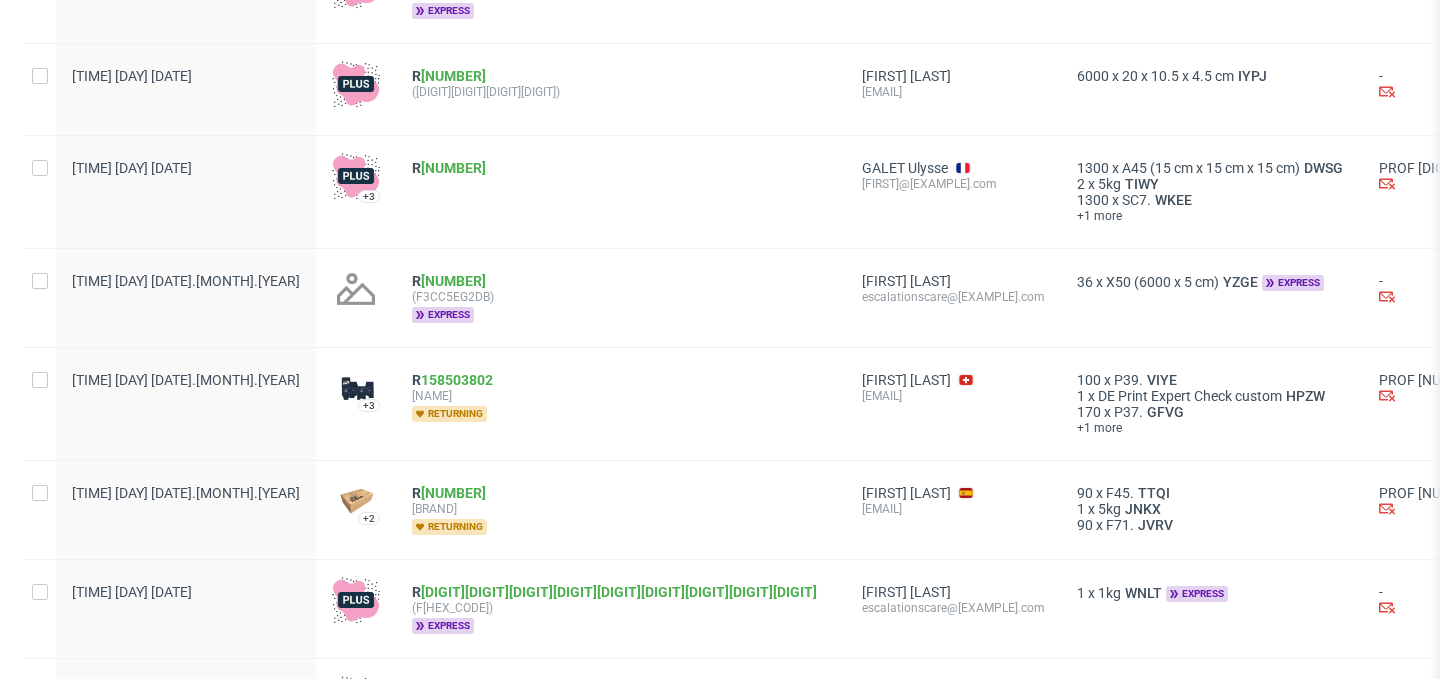 scroll, scrollTop: 2069, scrollLeft: 0, axis: vertical 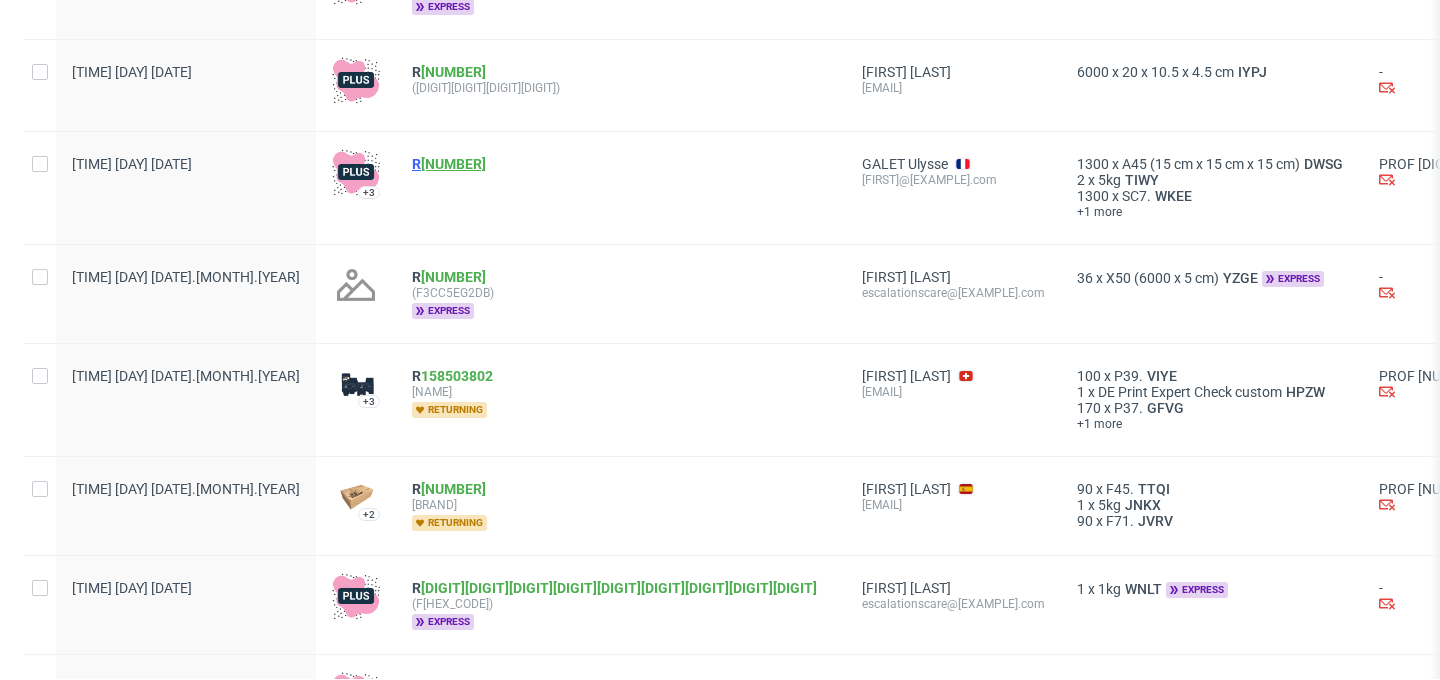 click on "[NUMBER]" at bounding box center [453, 164] 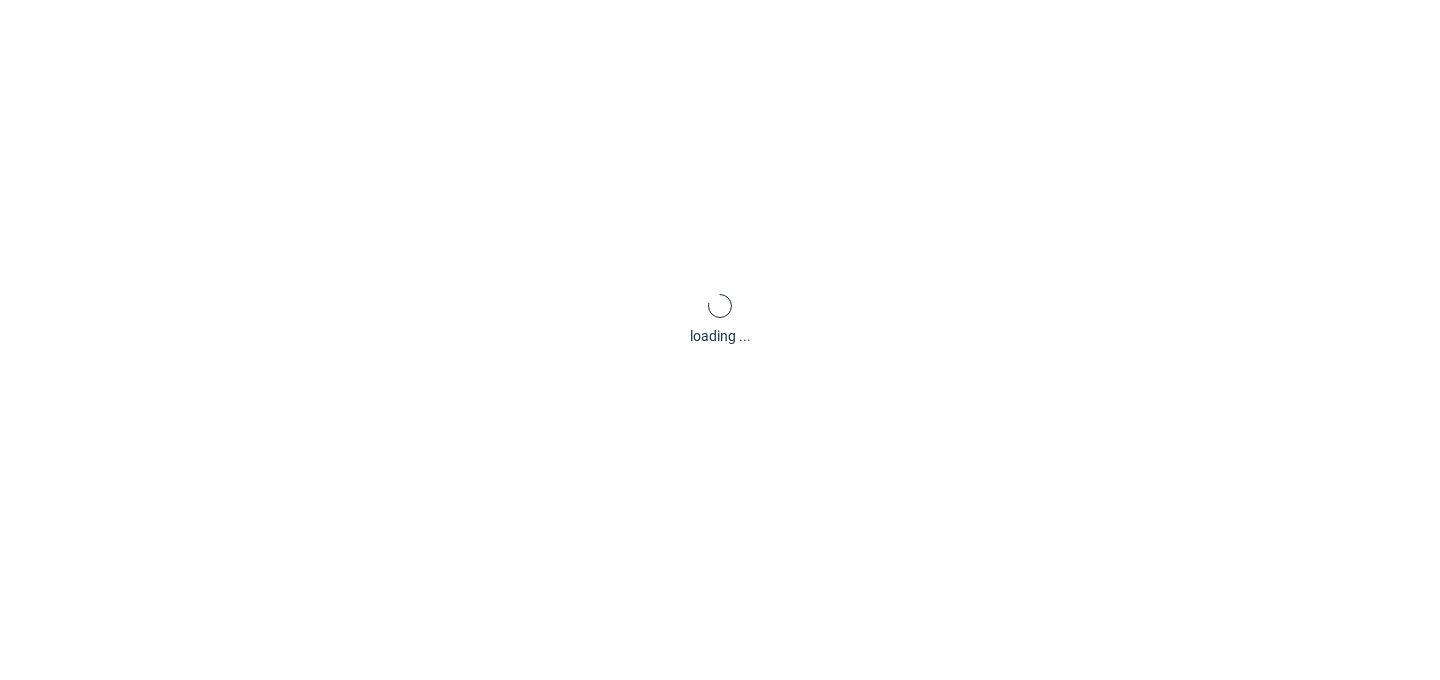 scroll, scrollTop: 0, scrollLeft: 0, axis: both 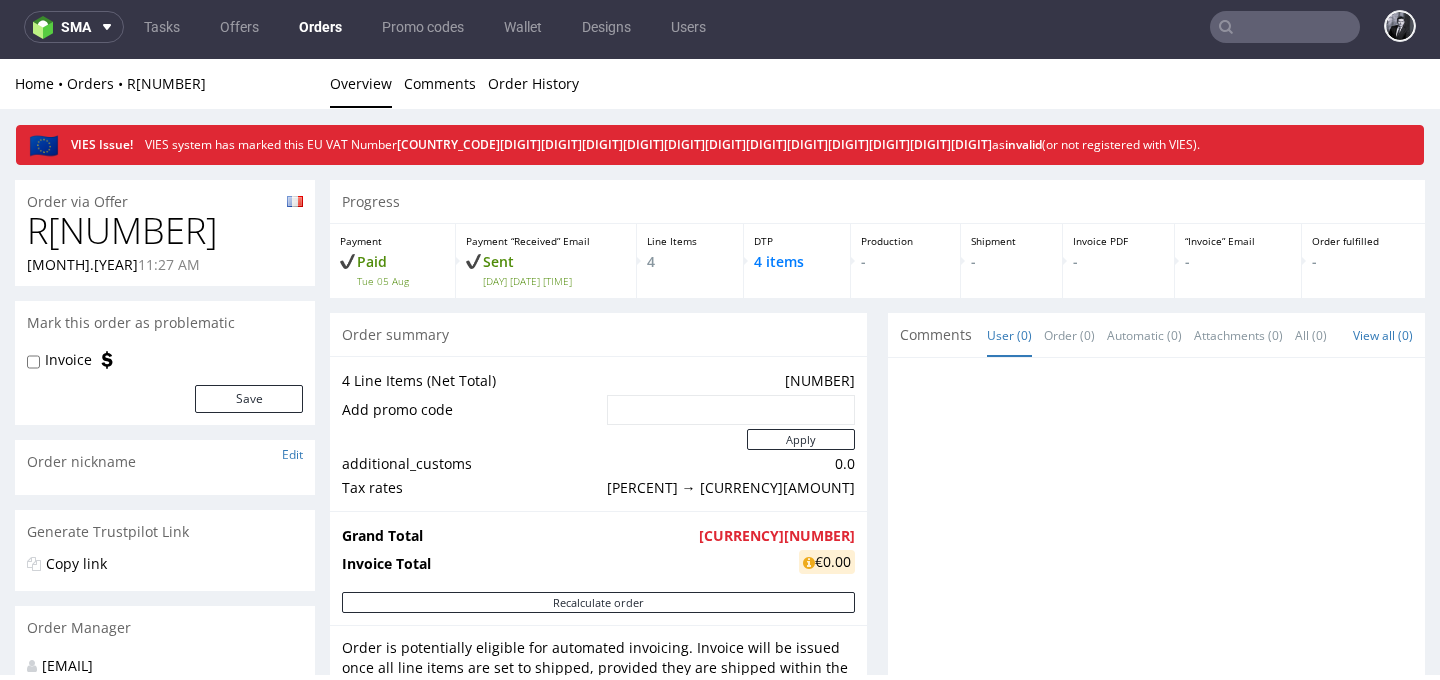 drag, startPoint x: 247, startPoint y: 224, endPoint x: 27, endPoint y: 221, distance: 220.02045 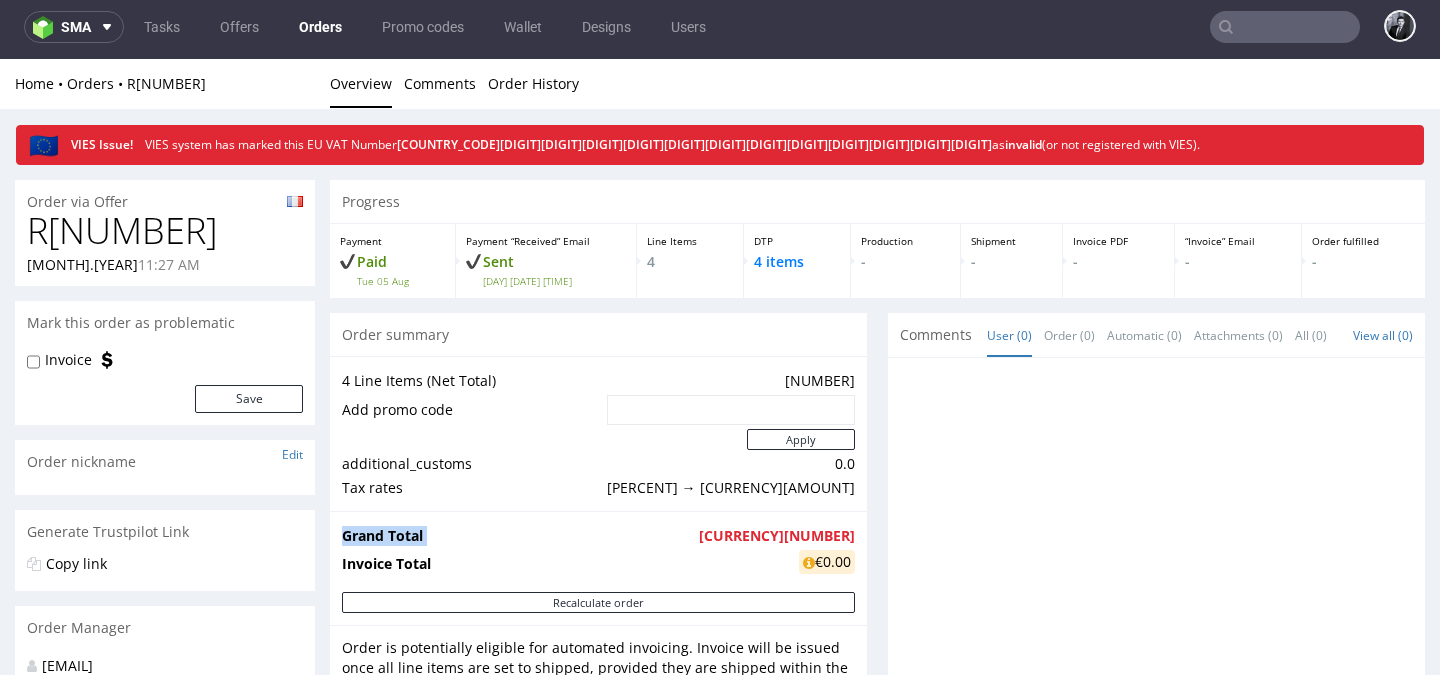 drag, startPoint x: 773, startPoint y: 532, endPoint x: 847, endPoint y: 529, distance: 74.06078 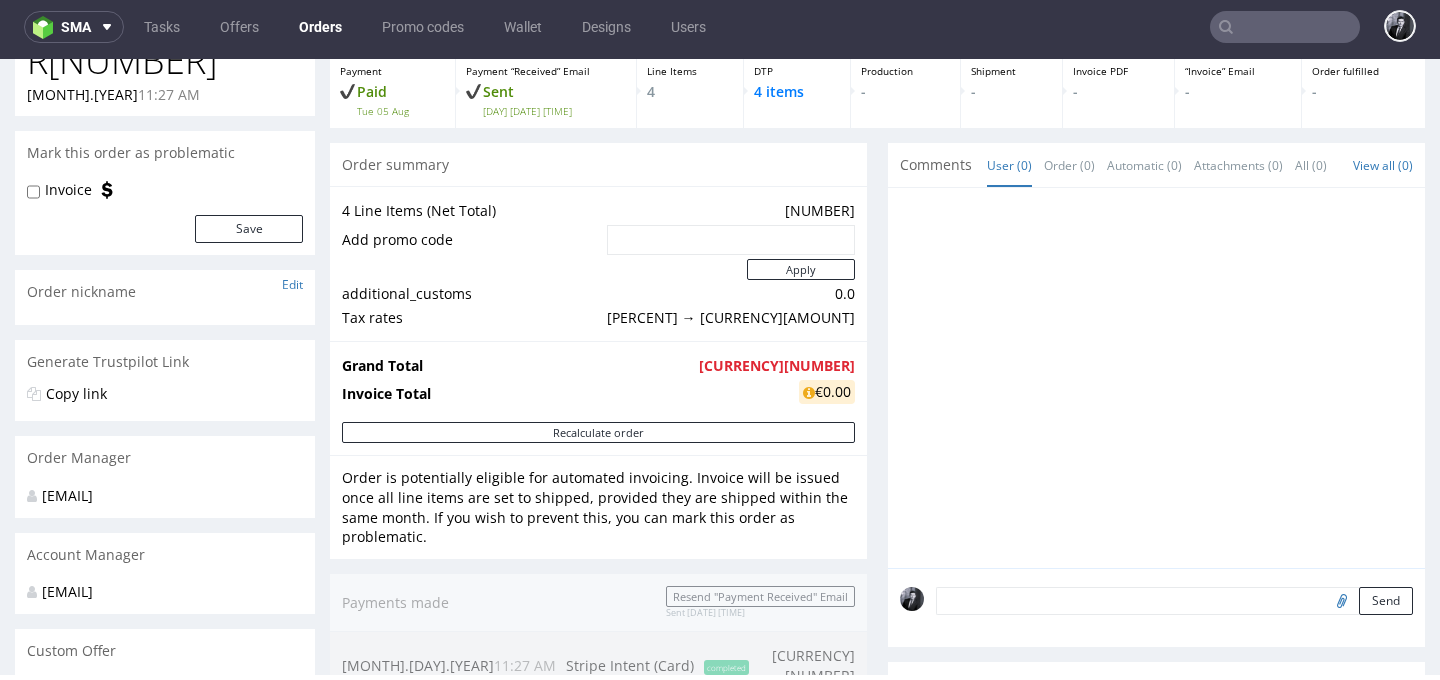 scroll, scrollTop: 180, scrollLeft: 0, axis: vertical 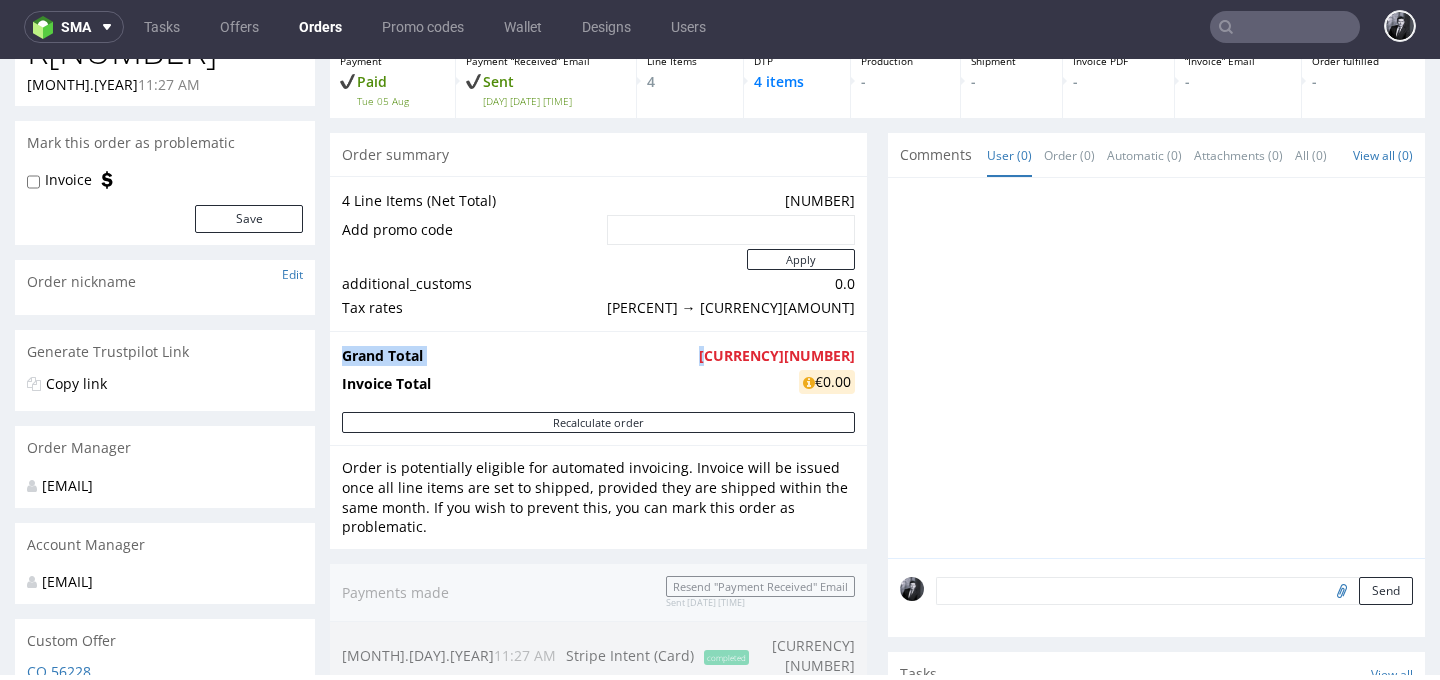 drag, startPoint x: 847, startPoint y: 361, endPoint x: 787, endPoint y: 358, distance: 60.074955 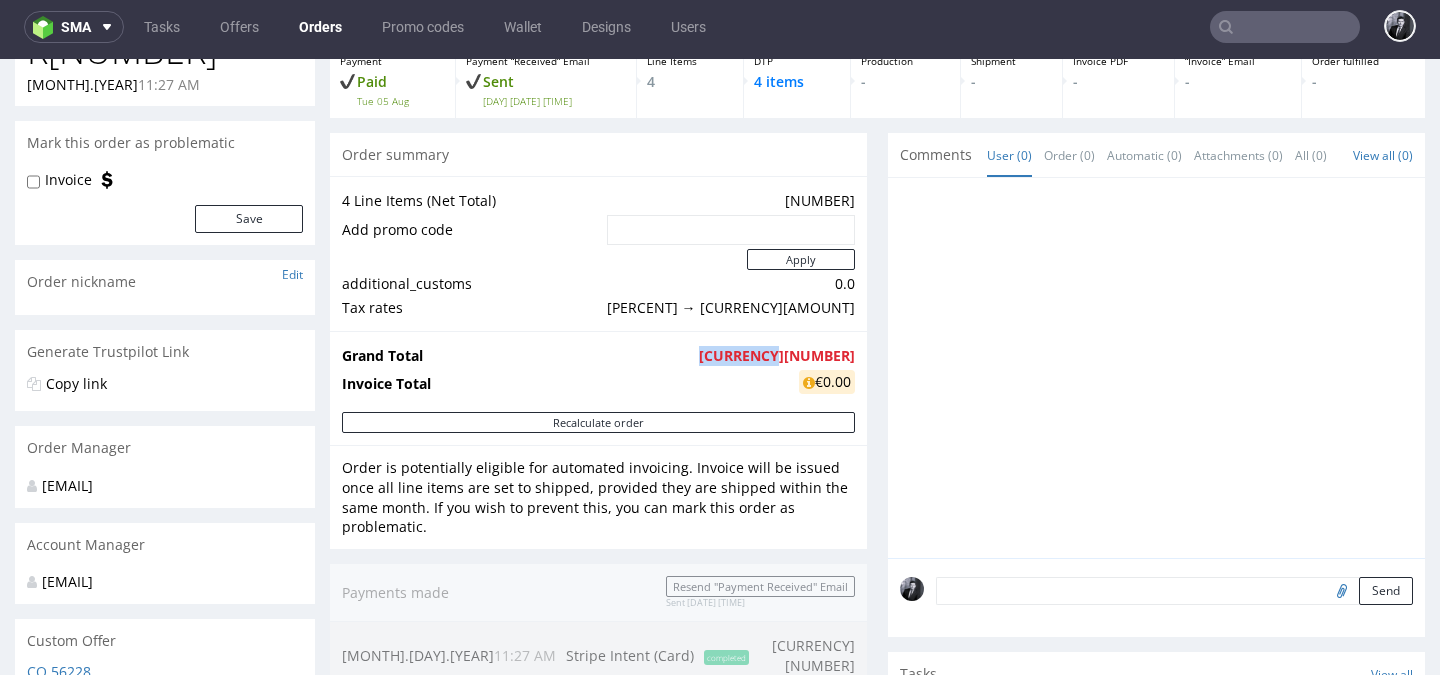 drag, startPoint x: 777, startPoint y: 356, endPoint x: 844, endPoint y: 355, distance: 67.00746 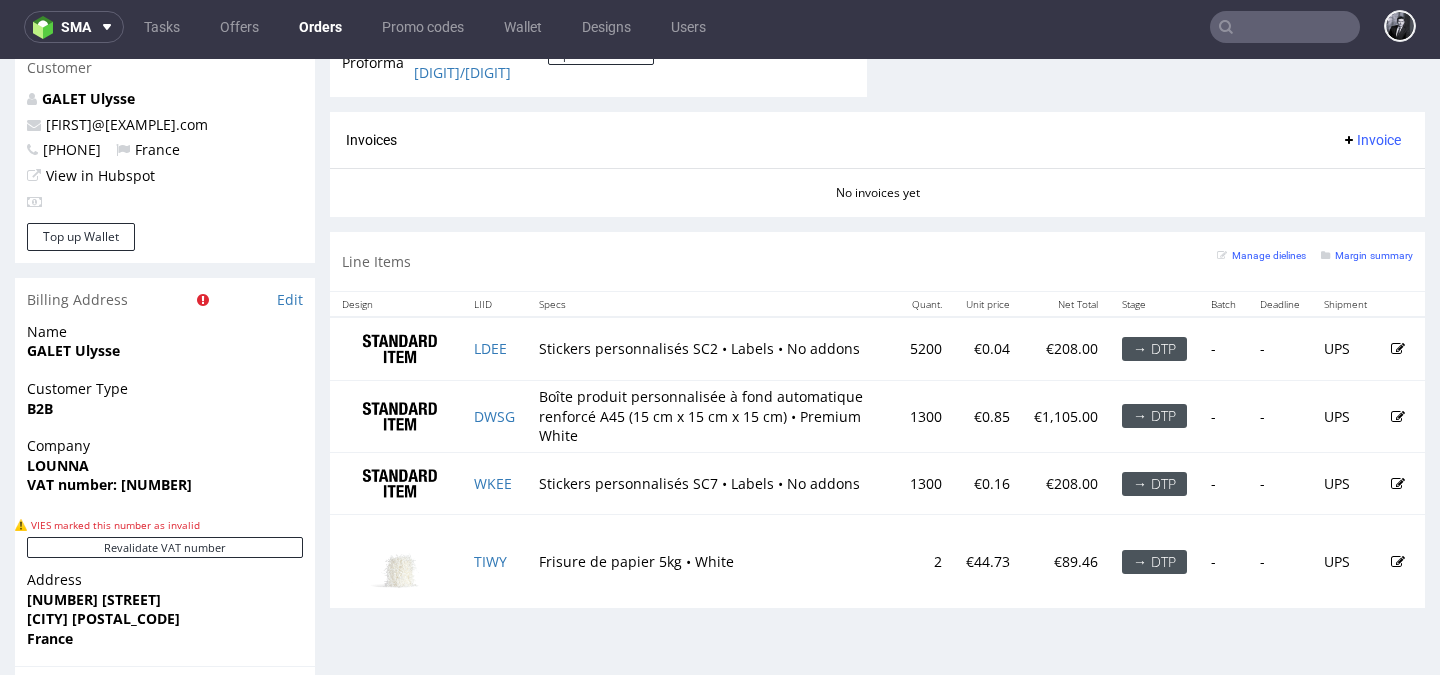 scroll, scrollTop: 995, scrollLeft: 0, axis: vertical 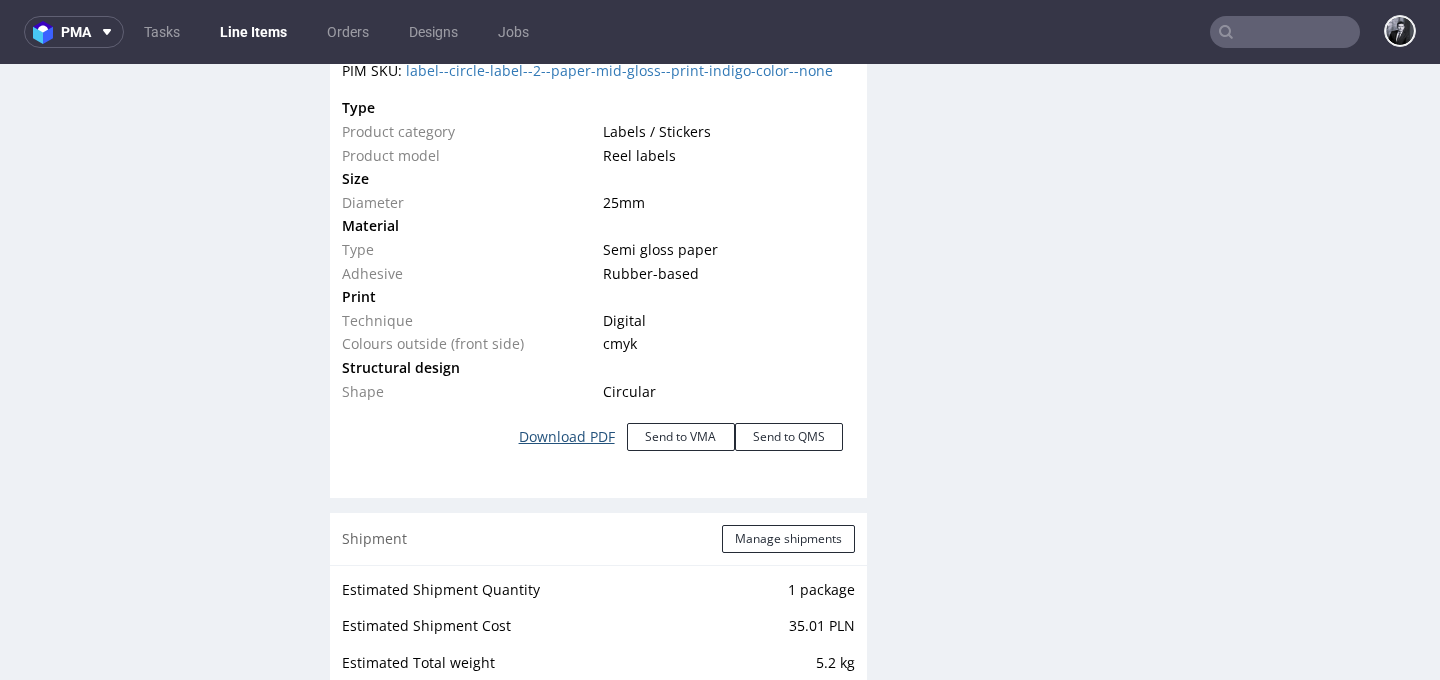 click on "Download PDF" at bounding box center [567, 437] 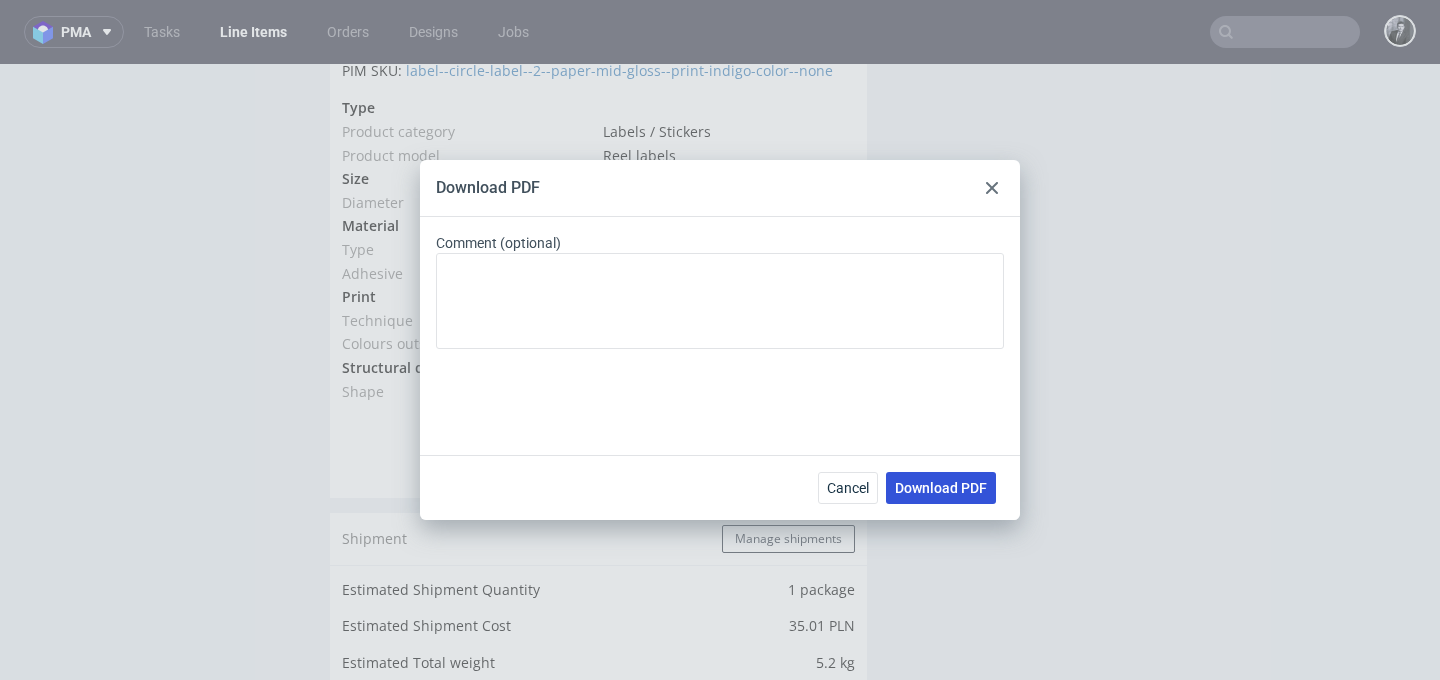click on "Download PDF" at bounding box center [941, 488] 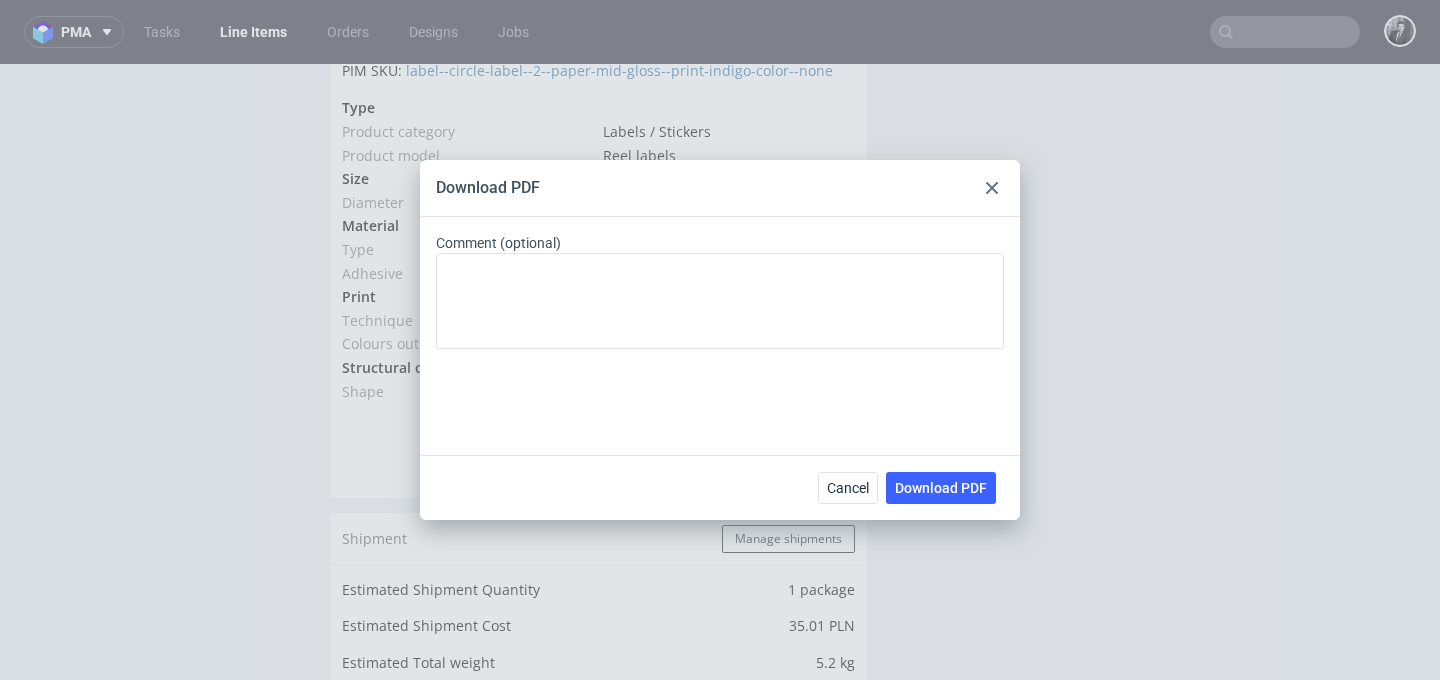 click on "Download PDF Comment (optional) Cancel Download PDF" at bounding box center (720, 340) 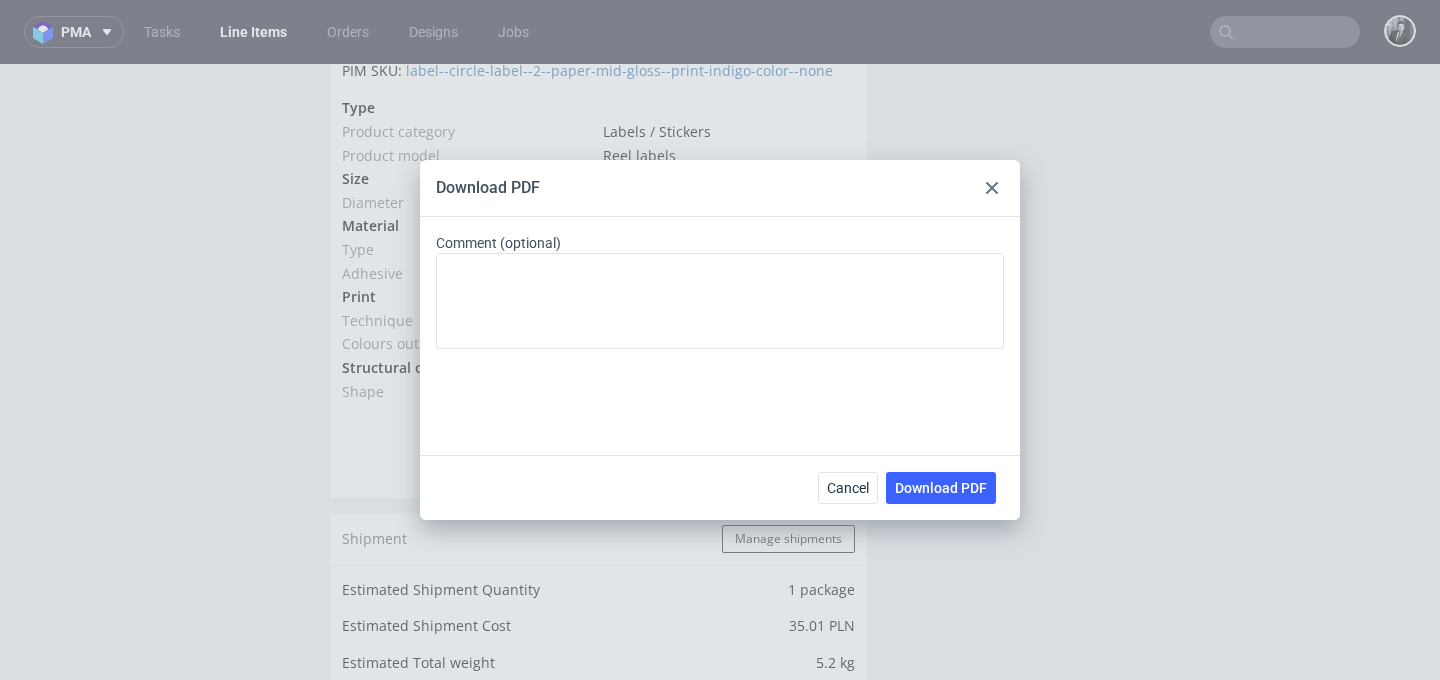 click 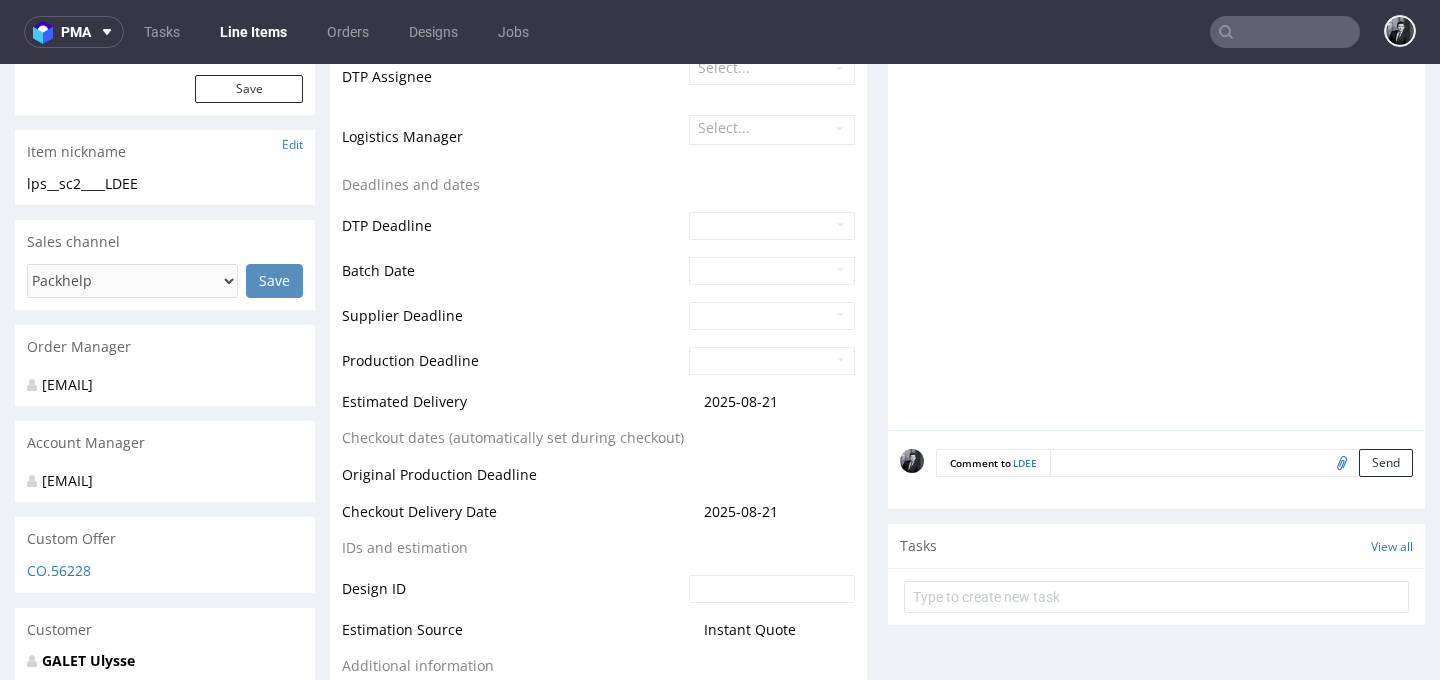 scroll, scrollTop: 49, scrollLeft: 0, axis: vertical 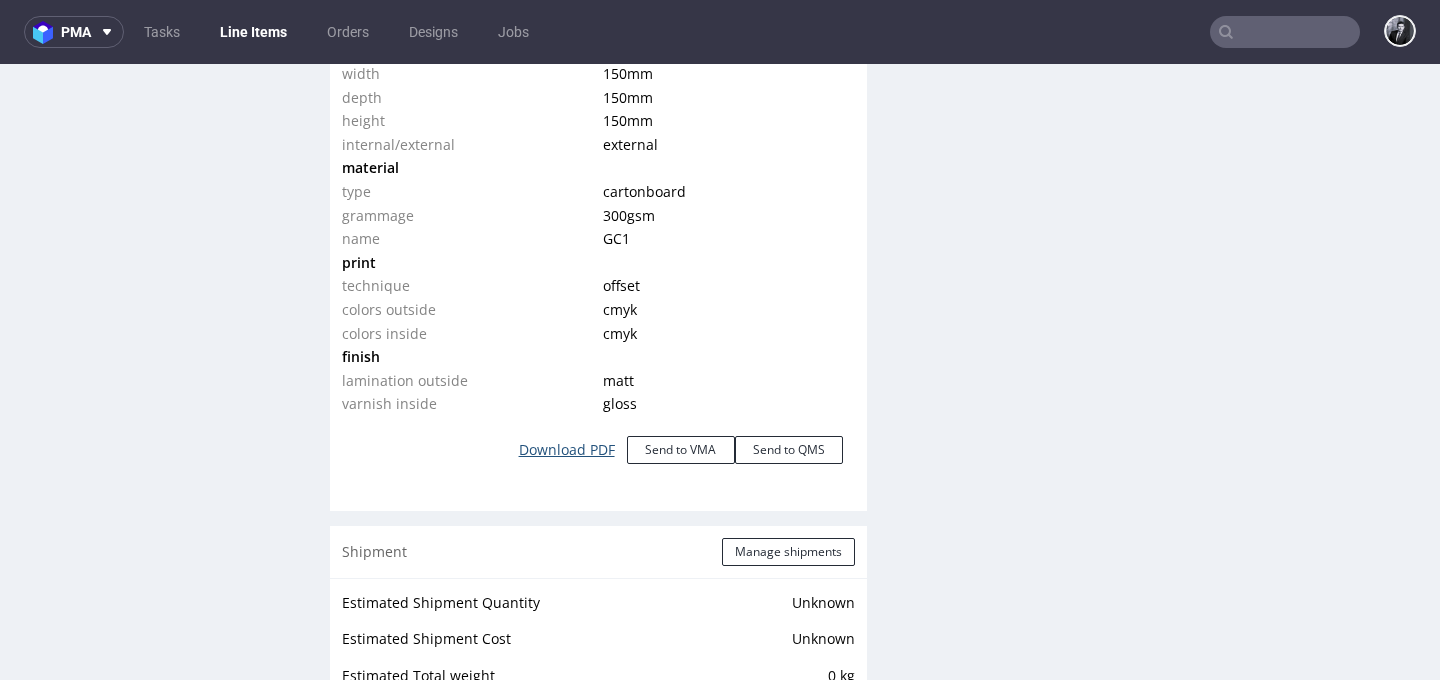 click on "Download PDF" at bounding box center [567, 450] 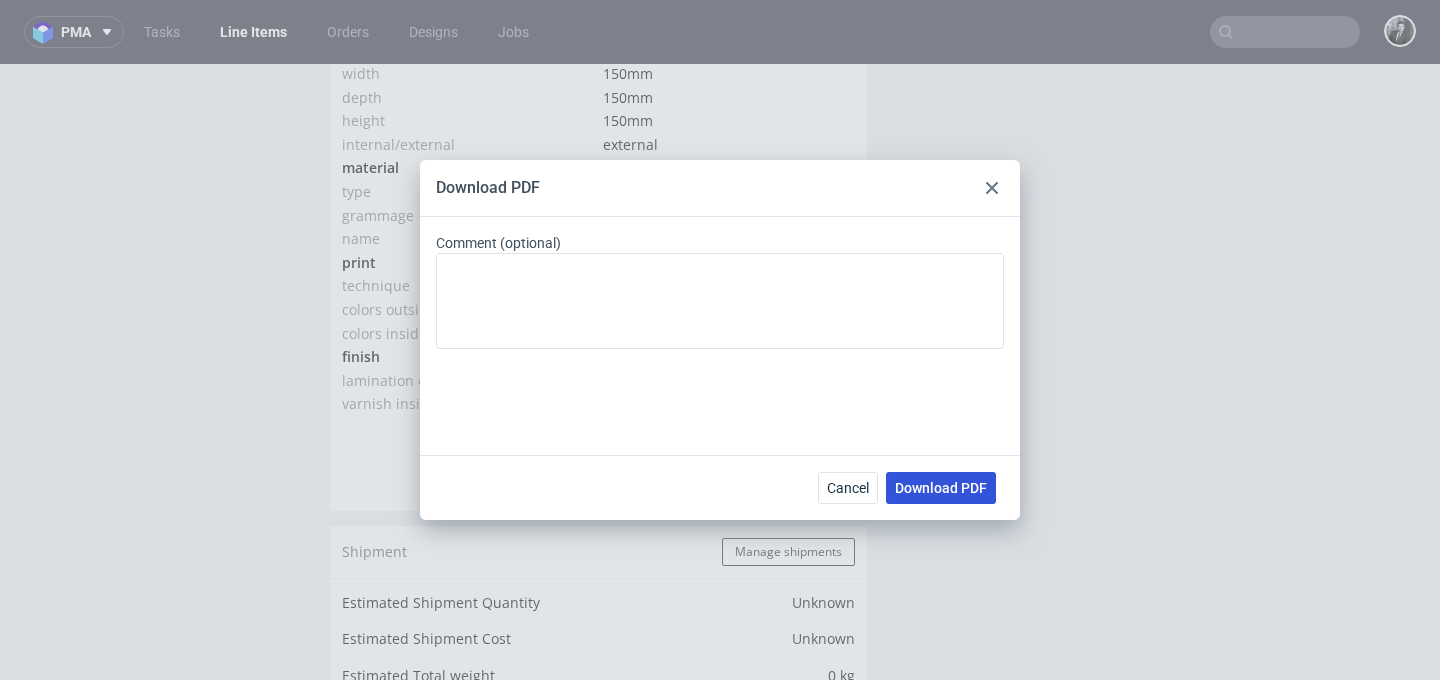 click on "Download PDF" at bounding box center (941, 488) 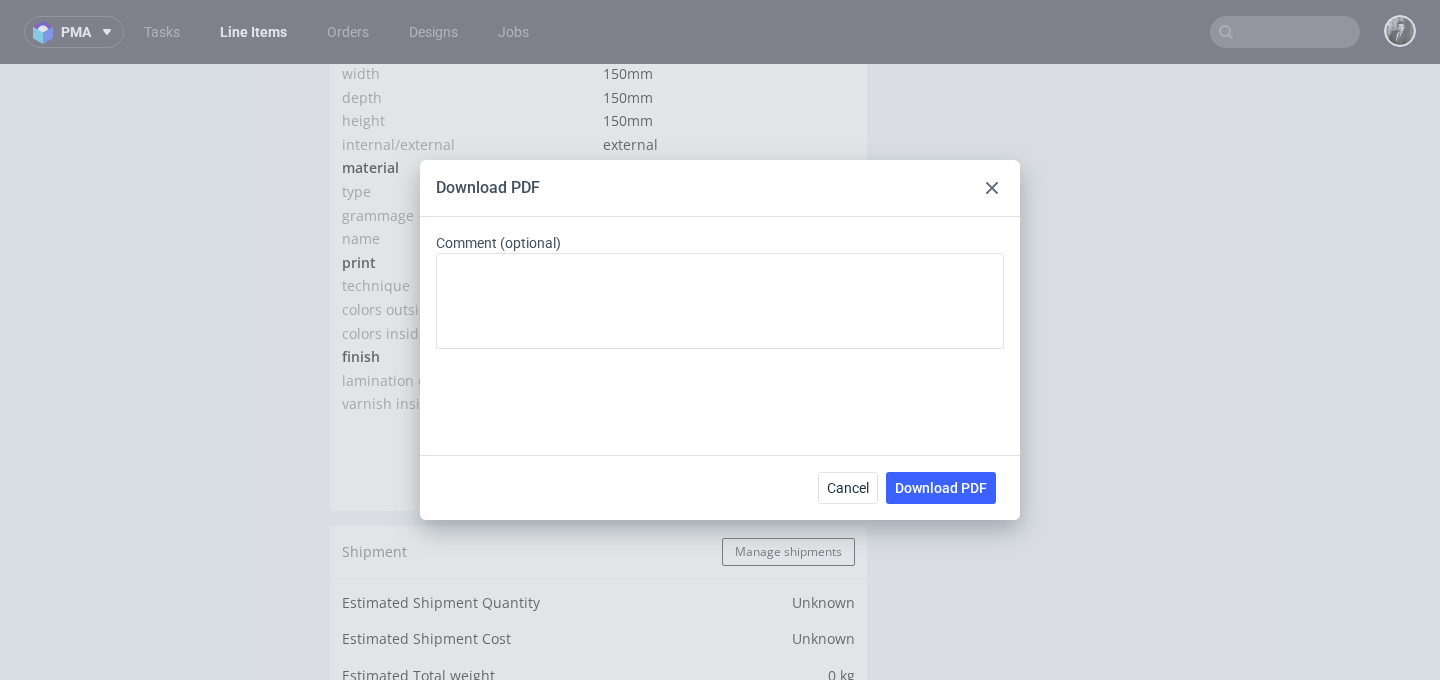click on "Download PDF Comment (optional) Cancel Download PDF" at bounding box center (720, 340) 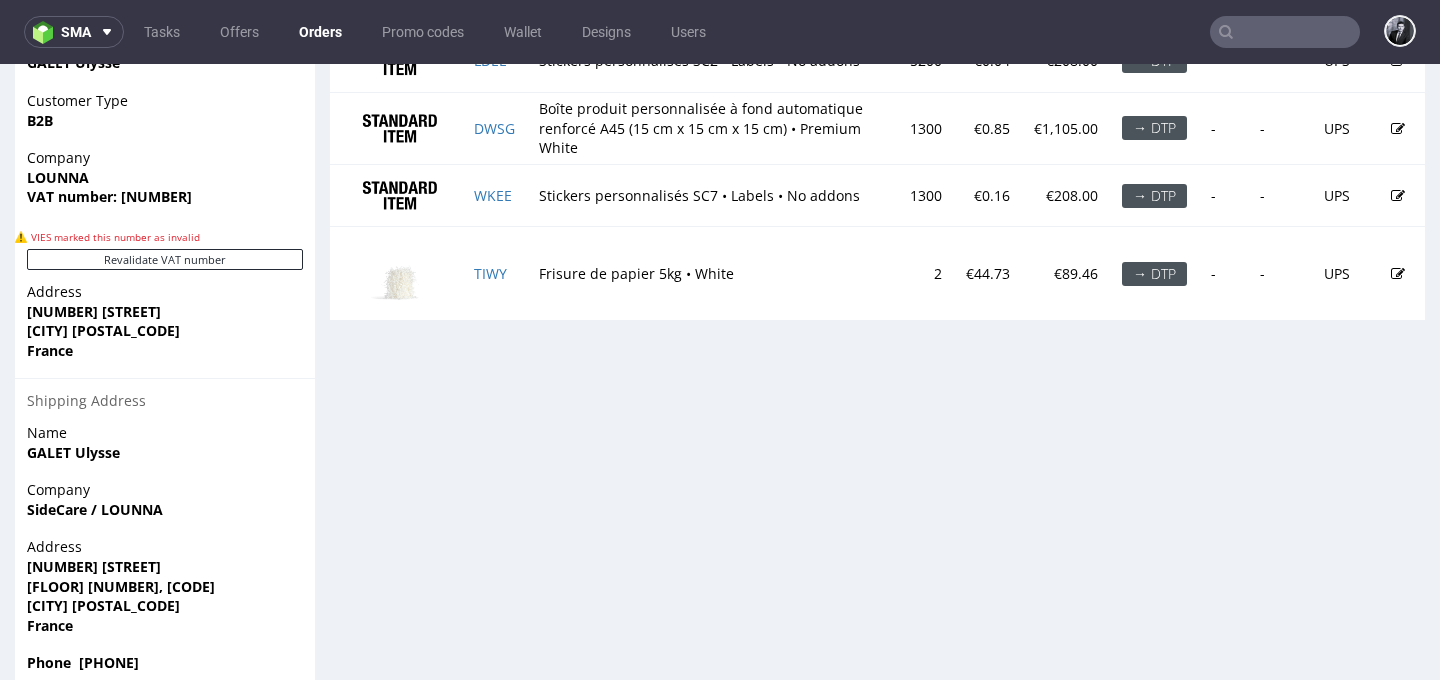 scroll, scrollTop: 1343, scrollLeft: 0, axis: vertical 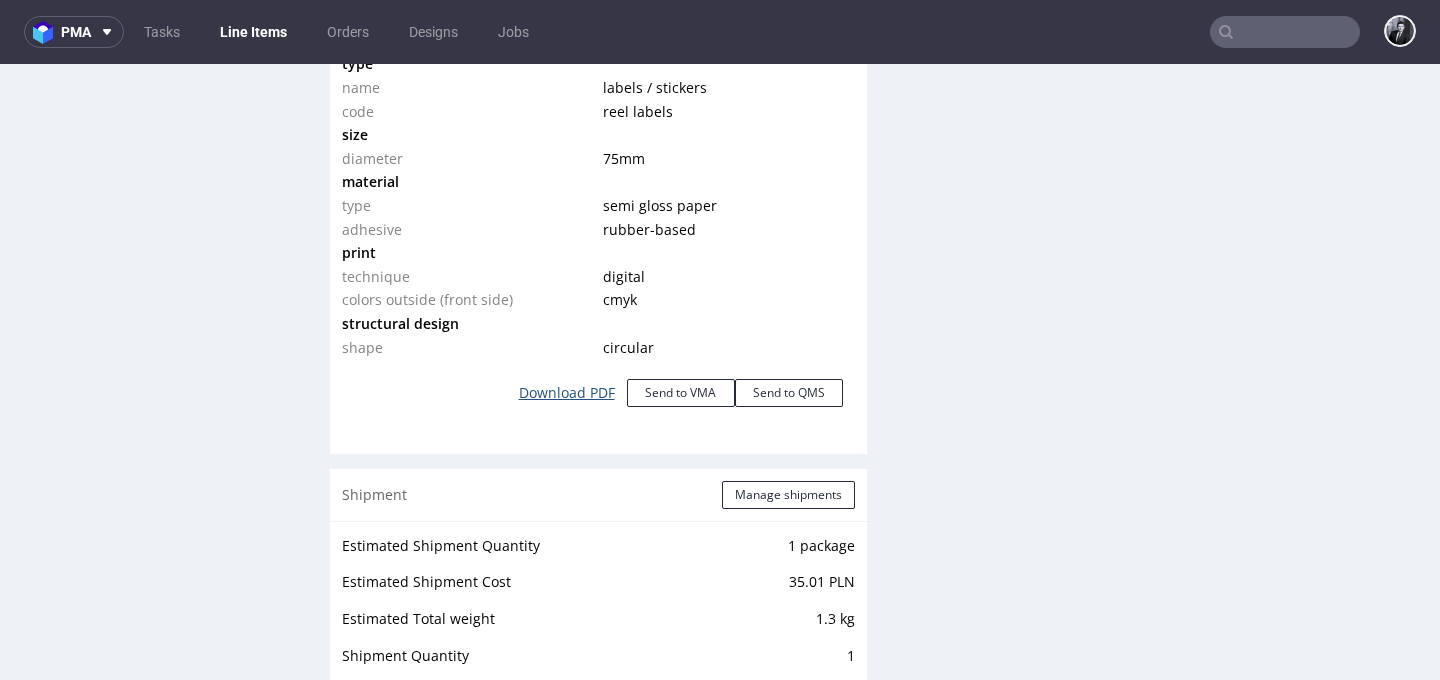 click on "Download PDF" at bounding box center [567, 393] 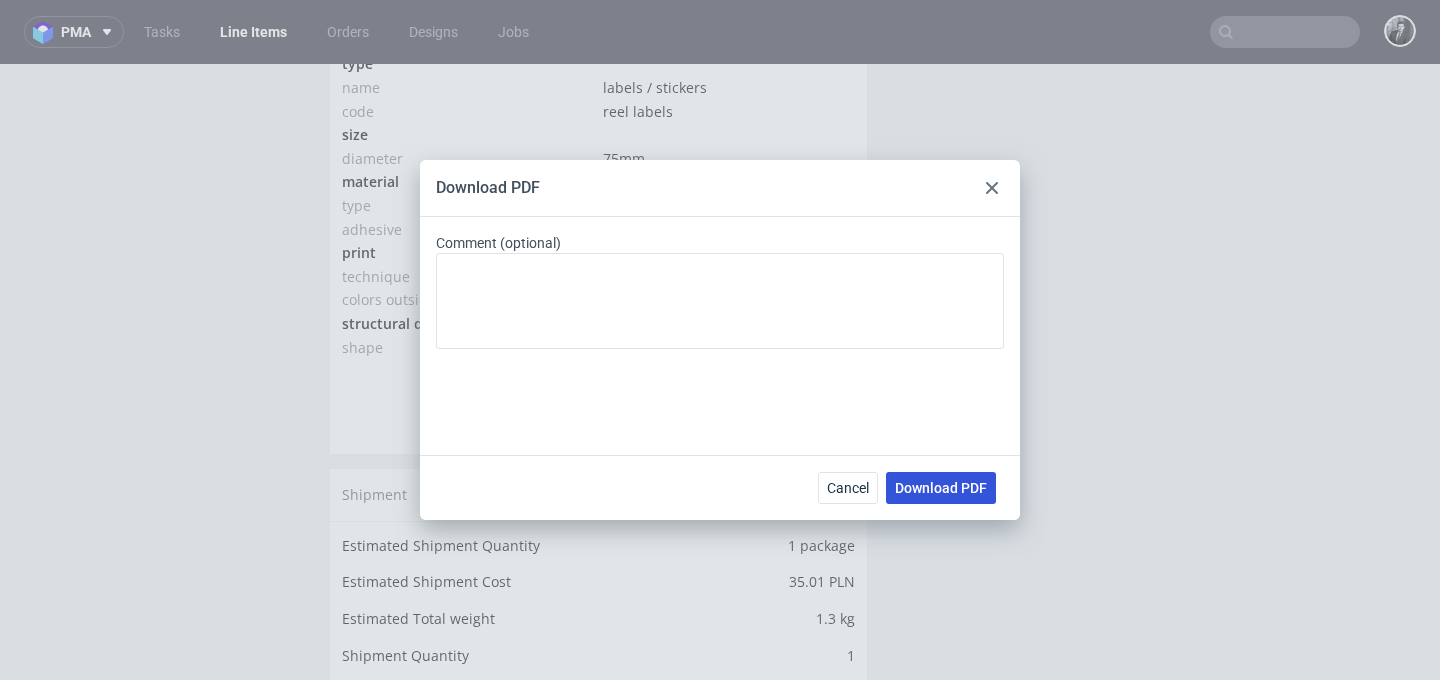 click on "Download PDF" at bounding box center [941, 488] 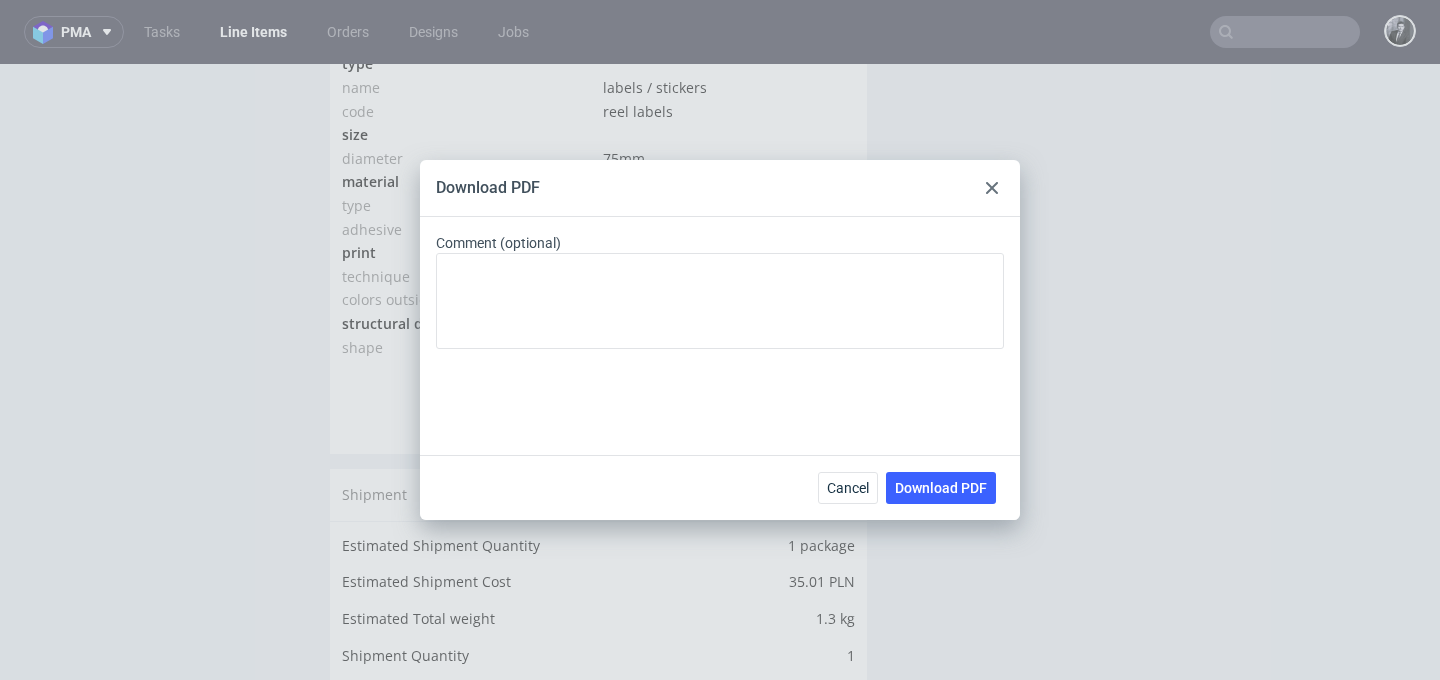 click 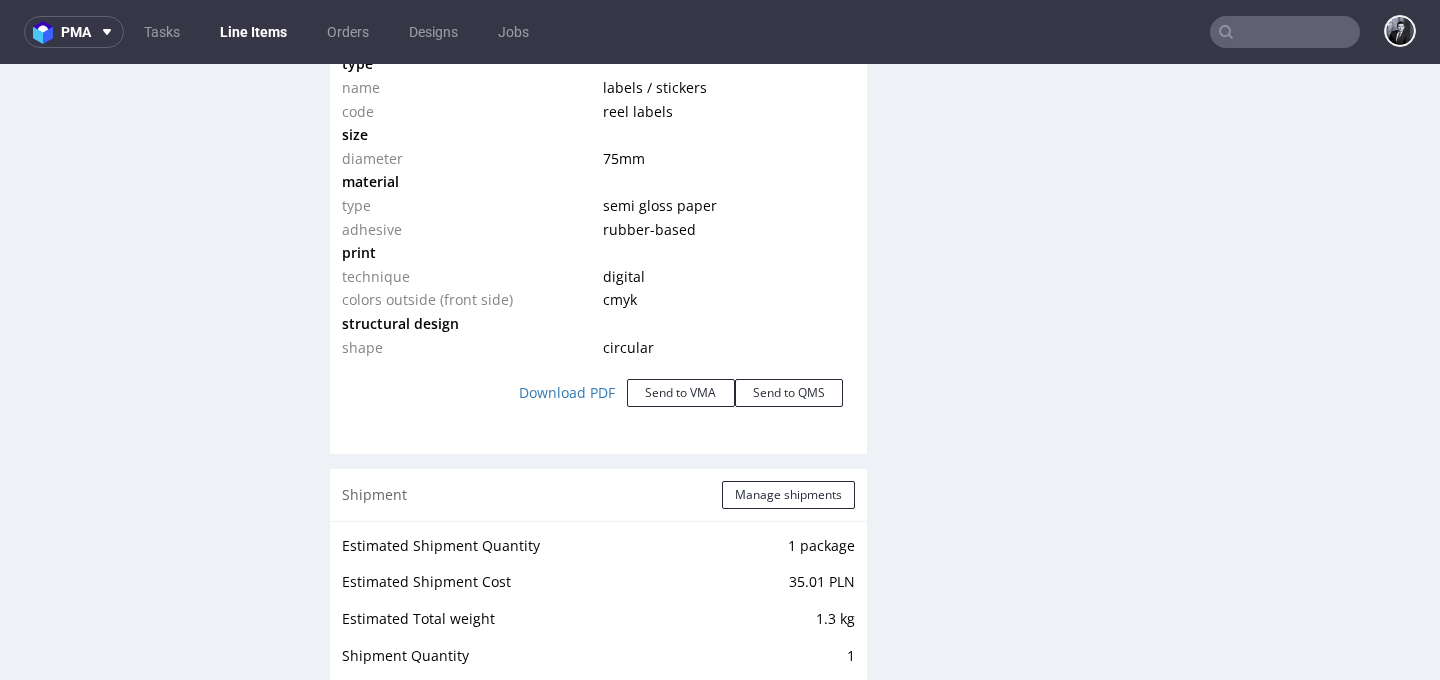click on "User (0) Line Item (0) Automatic (0) Attachments (0) All (0) View all (0) Comment to WKEE Send Tasks View all" at bounding box center [1156, -81] 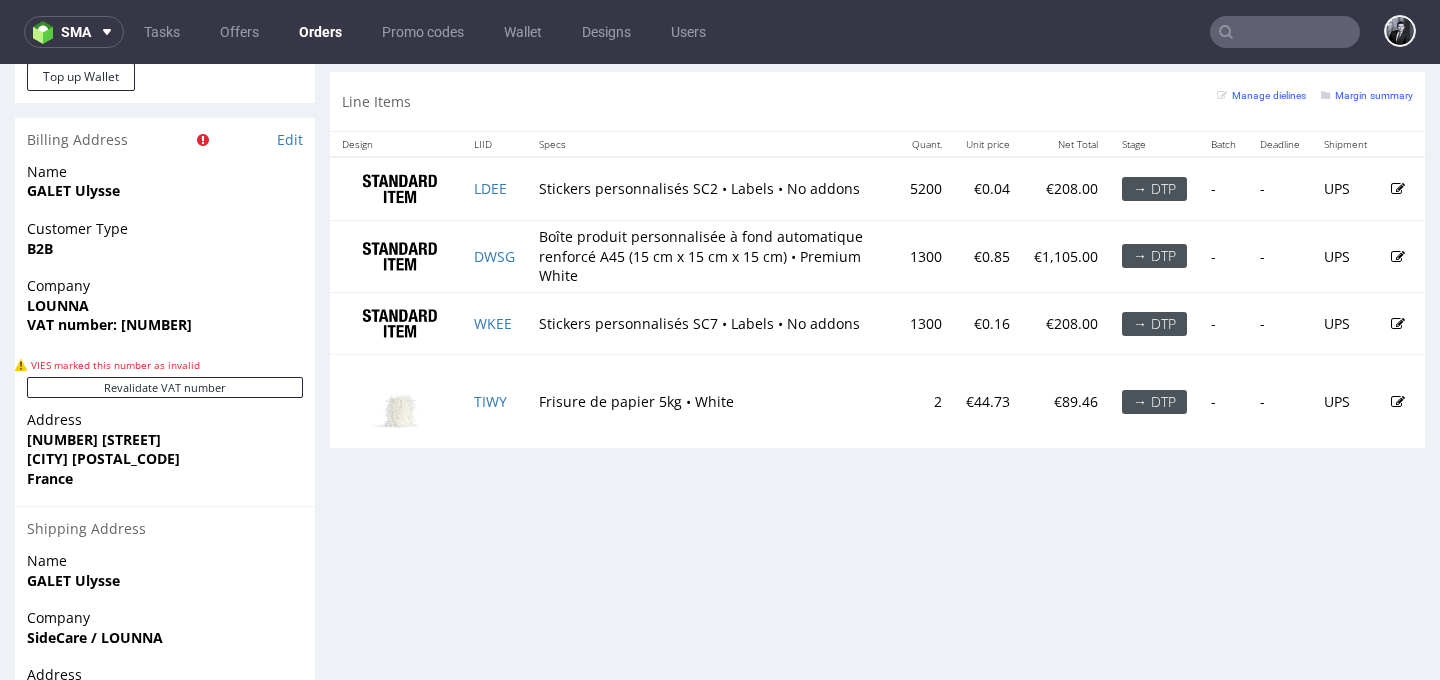 scroll, scrollTop: 1131, scrollLeft: 0, axis: vertical 